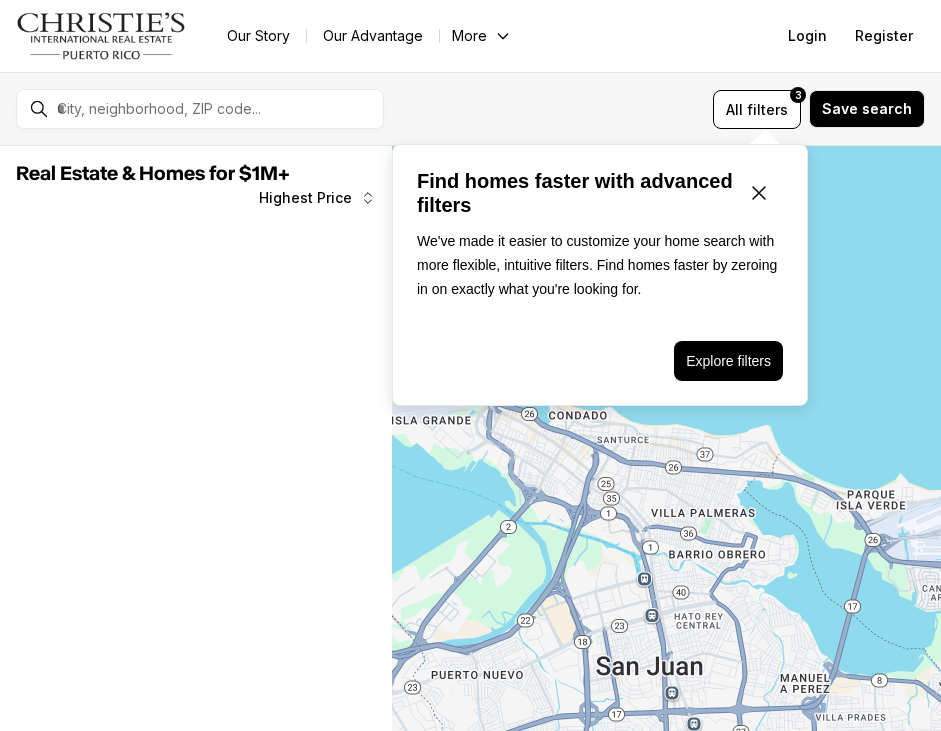 scroll, scrollTop: 0, scrollLeft: 0, axis: both 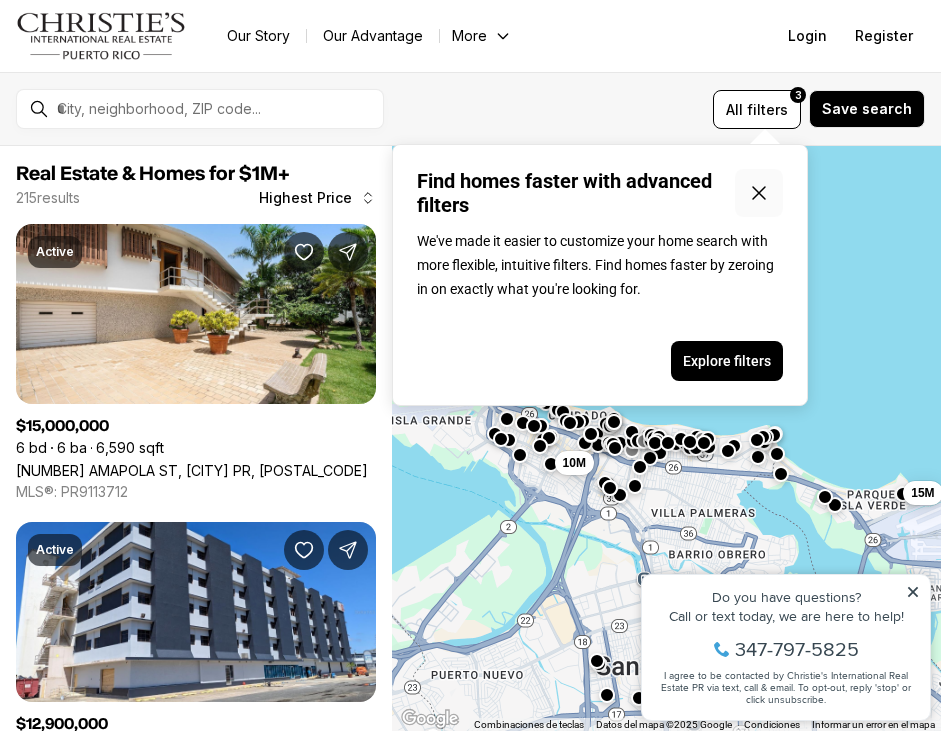 click at bounding box center (759, 193) 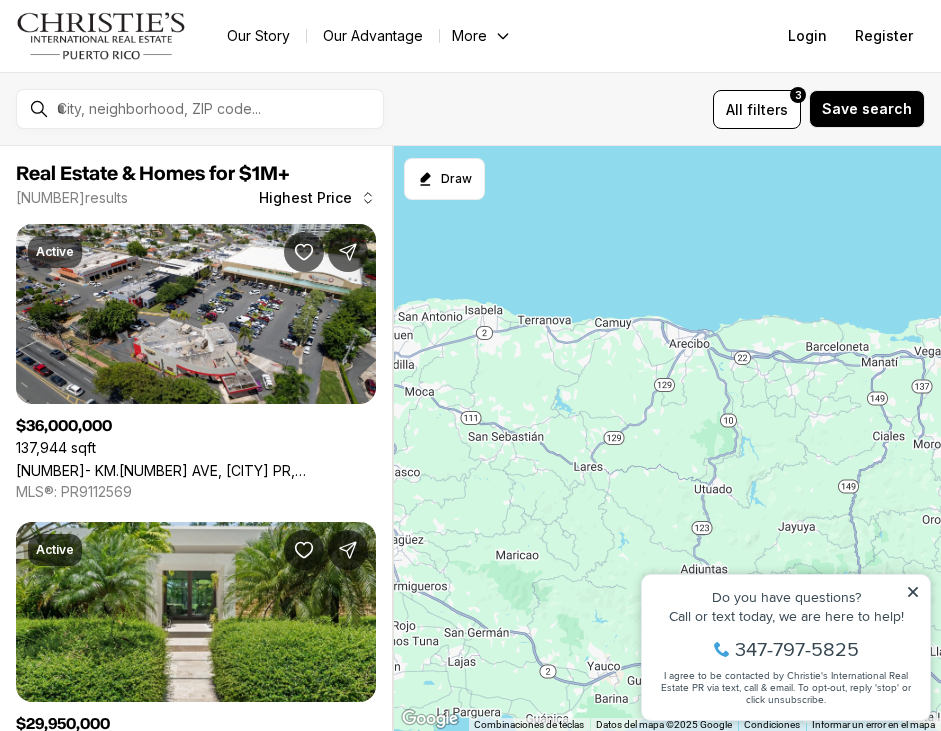 drag, startPoint x: 463, startPoint y: 459, endPoint x: 1090, endPoint y: 454, distance: 627.01996 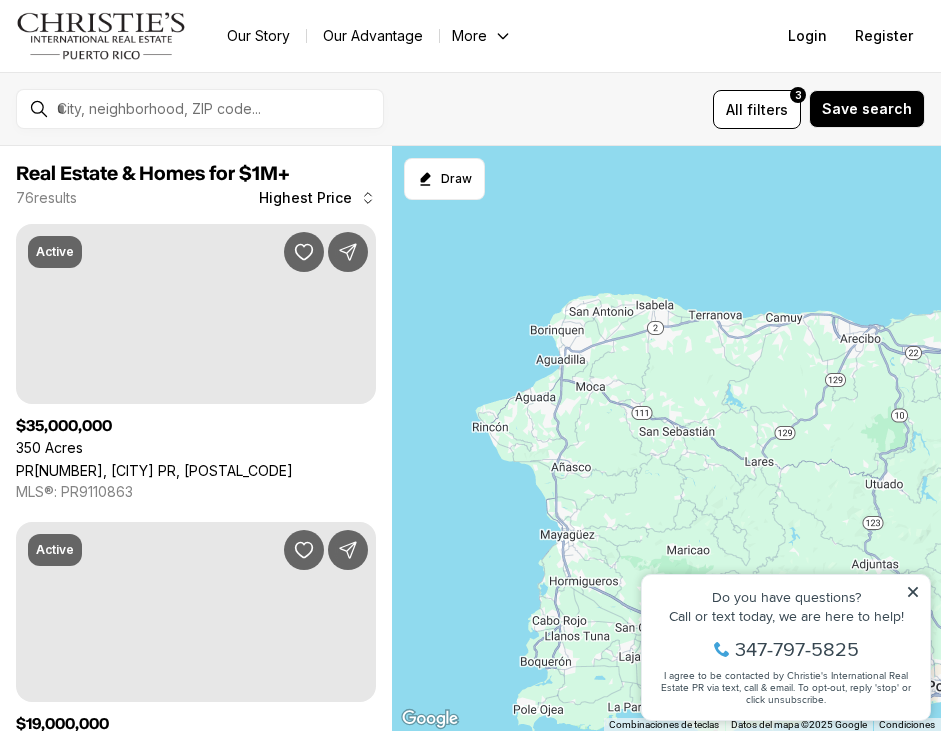 drag, startPoint x: 631, startPoint y: 382, endPoint x: 762, endPoint y: 381, distance: 131.00381 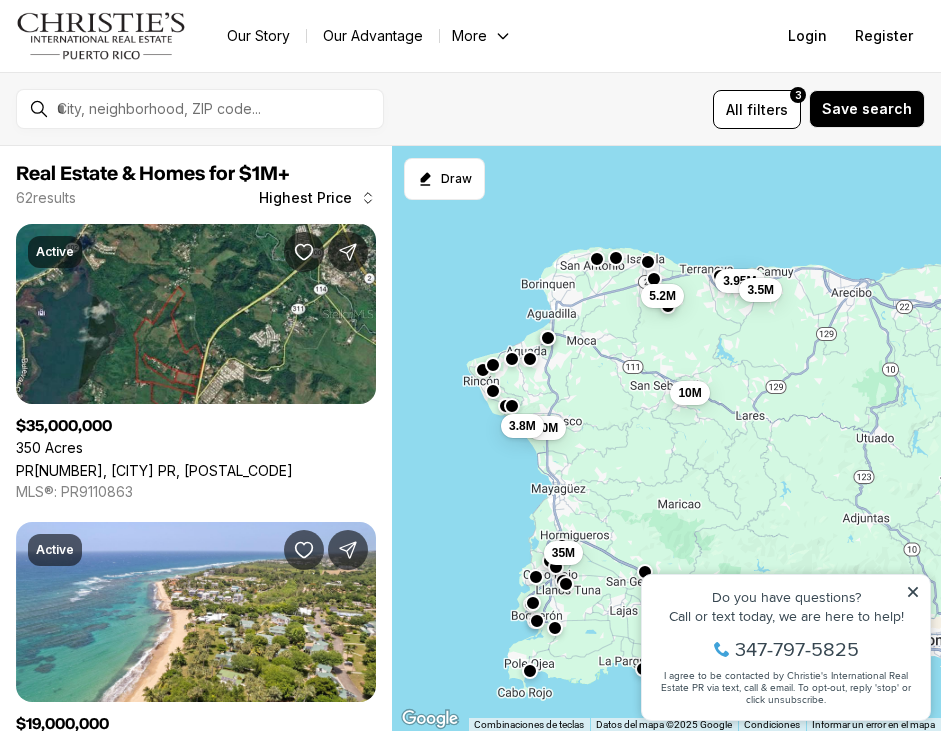 drag, startPoint x: 894, startPoint y: 435, endPoint x: 699, endPoint y: 449, distance: 195.50192 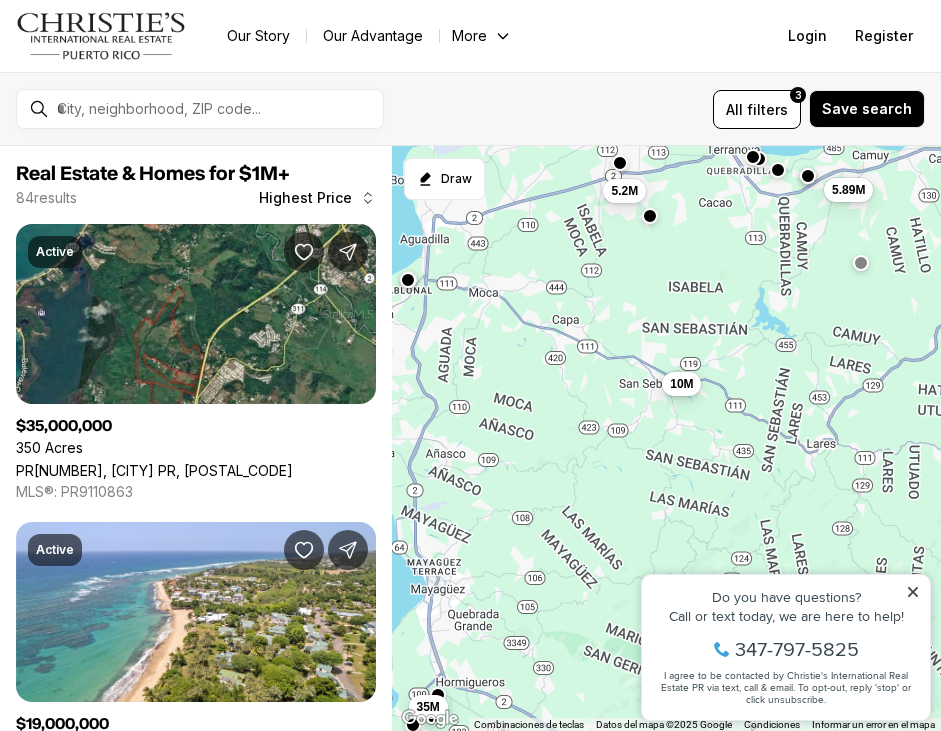 click on "10M" at bounding box center (680, 384) 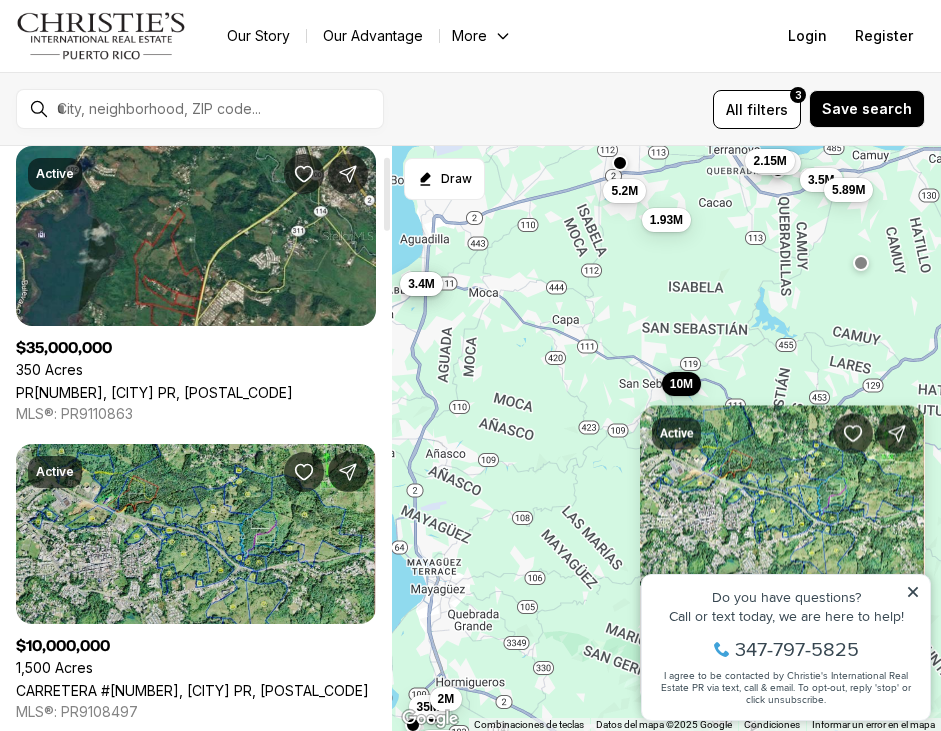 scroll, scrollTop: 0, scrollLeft: 0, axis: both 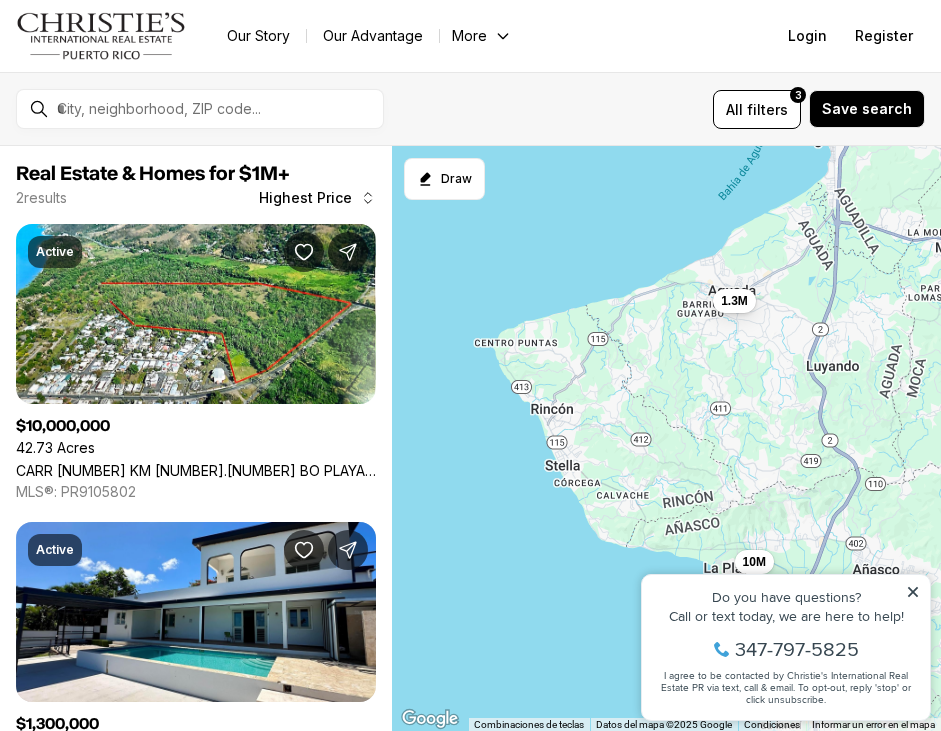 drag, startPoint x: 523, startPoint y: 319, endPoint x: 792, endPoint y: 408, distance: 283.3408 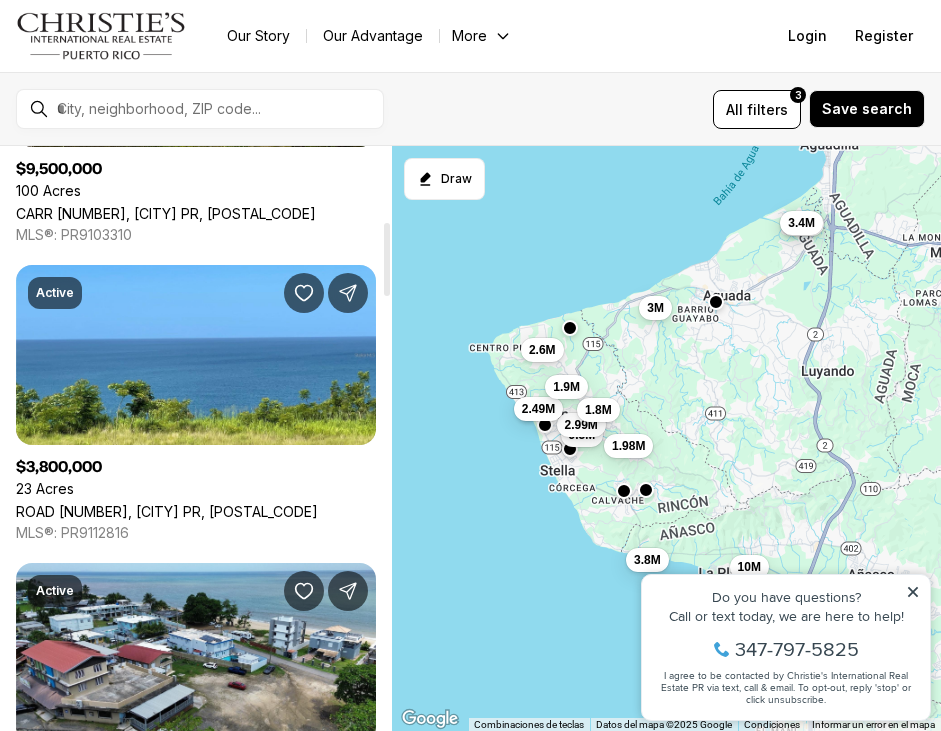 scroll, scrollTop: 602, scrollLeft: 0, axis: vertical 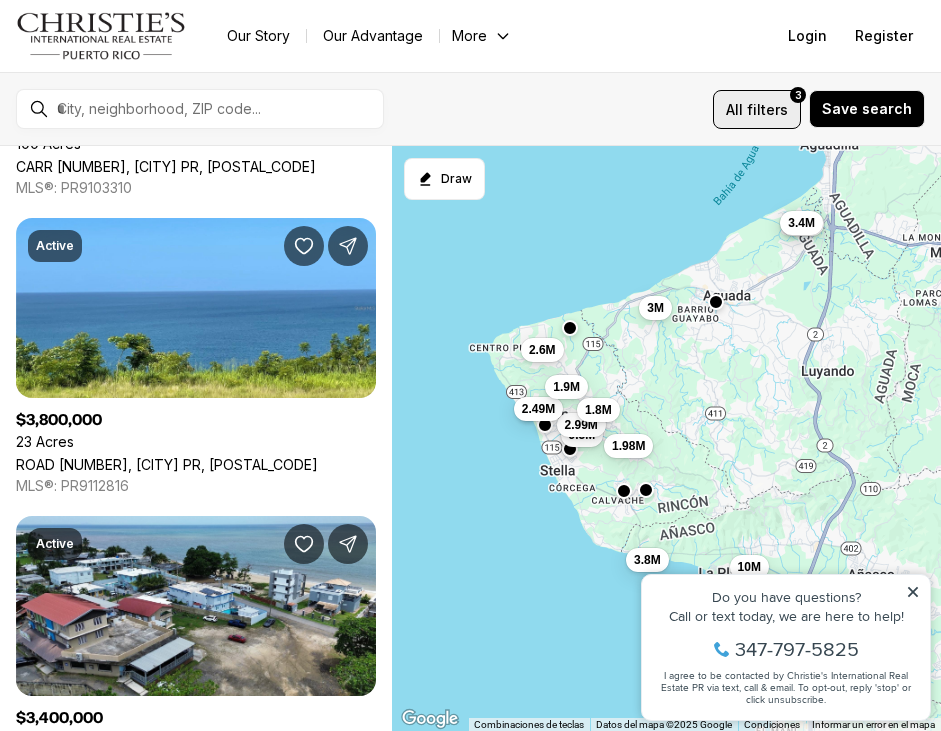 click on "filters" at bounding box center (767, 109) 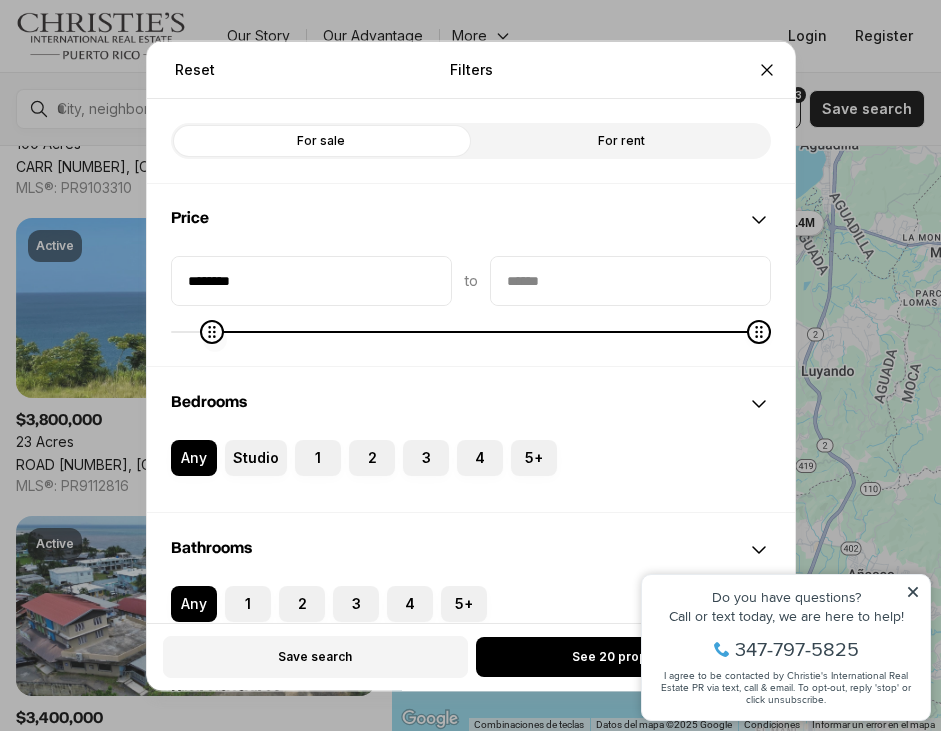 type on "*******" 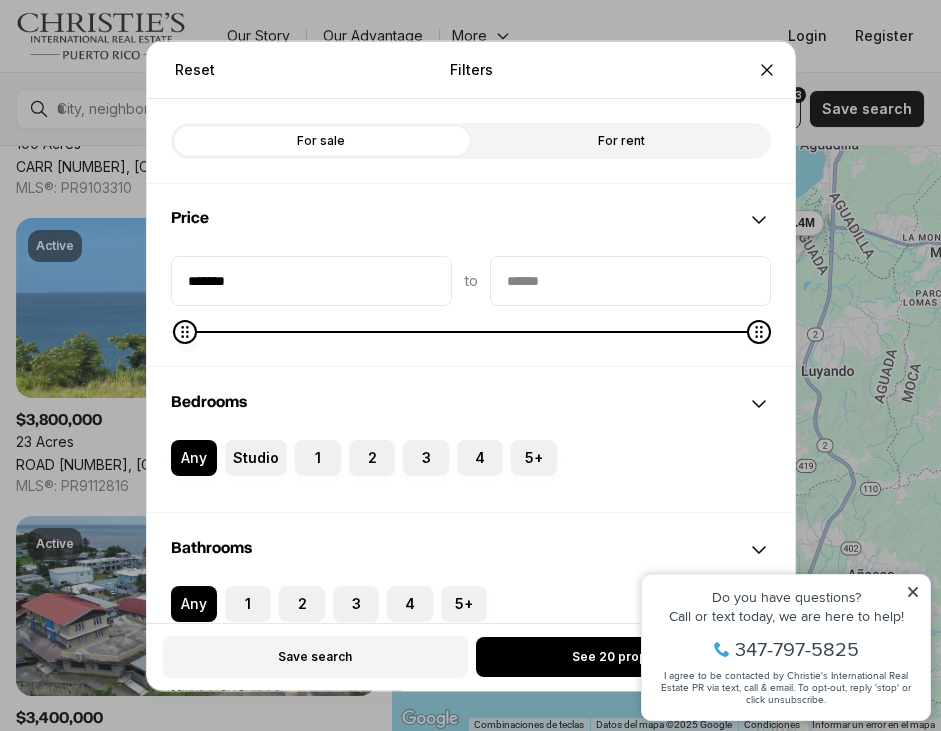 type 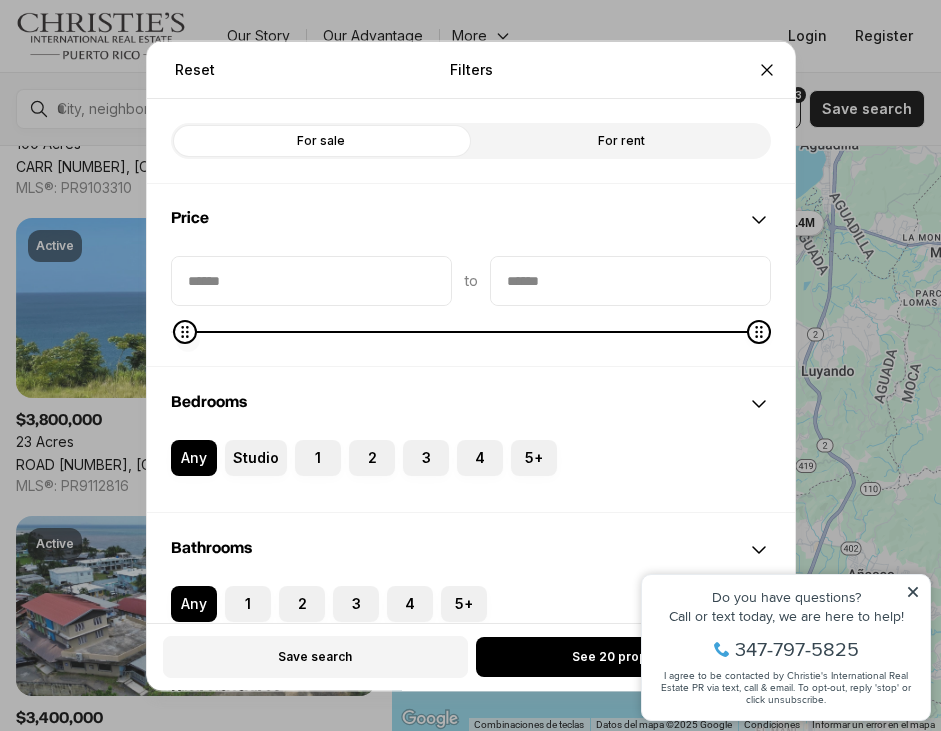 click 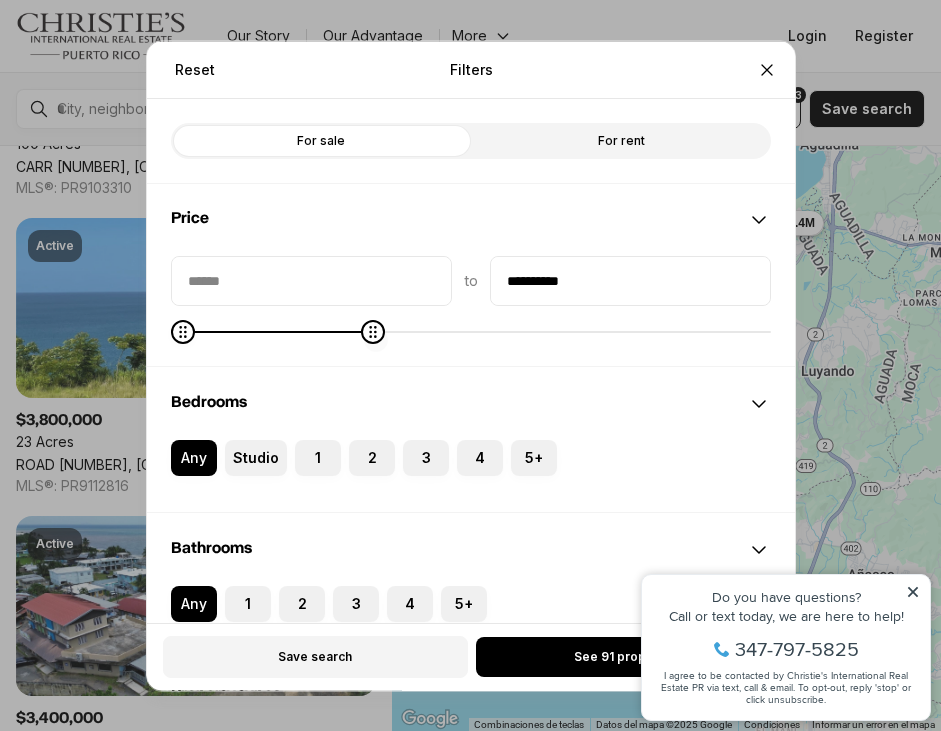 click 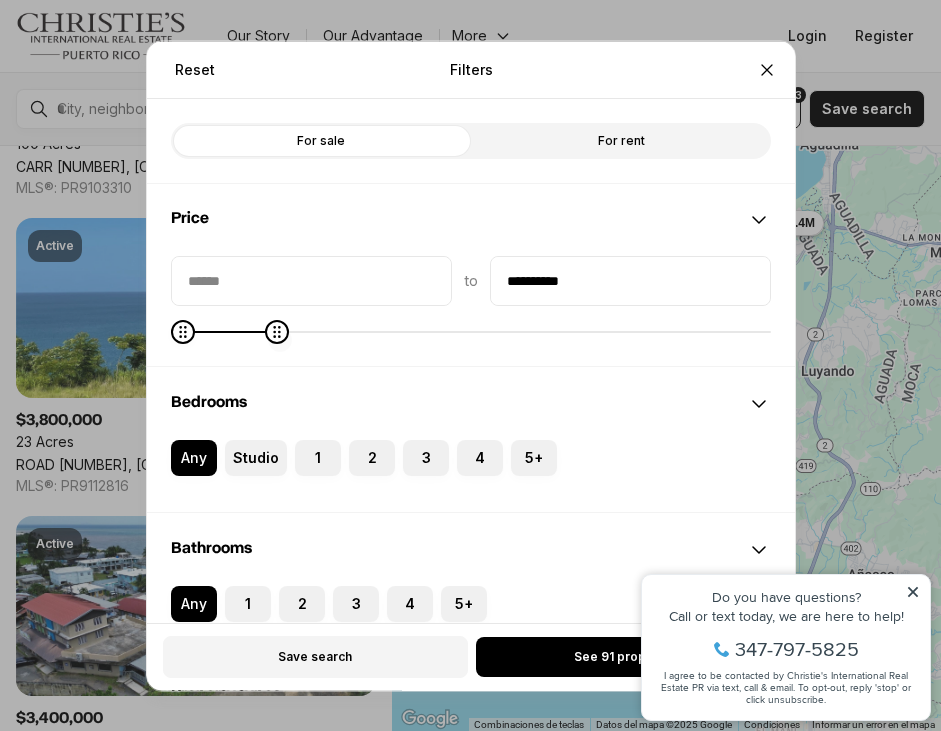 click at bounding box center [277, 331] 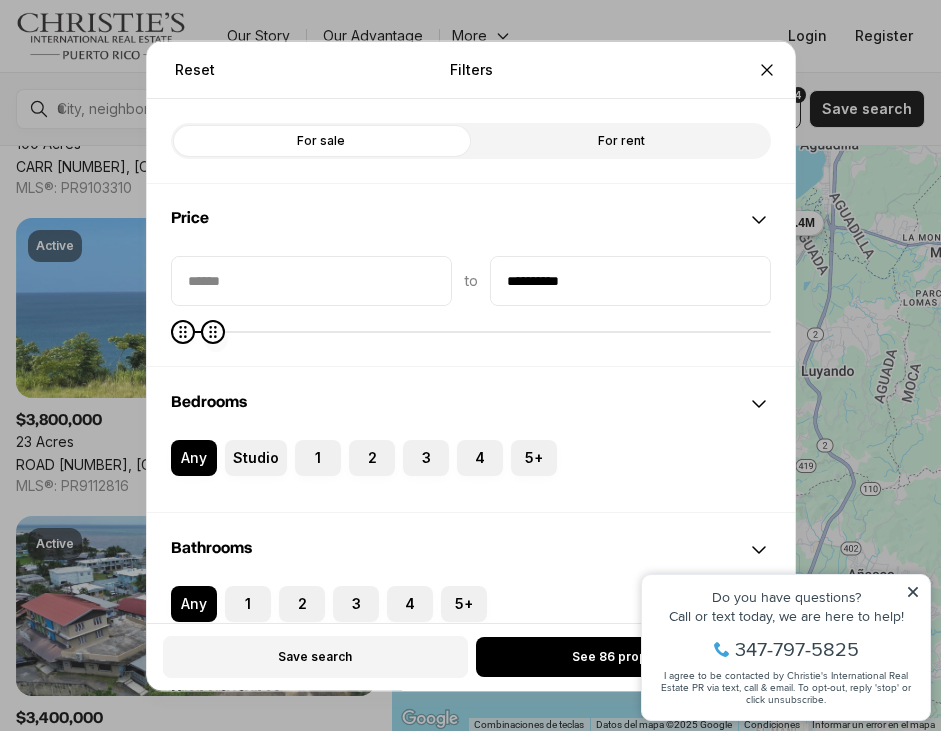 type on "**********" 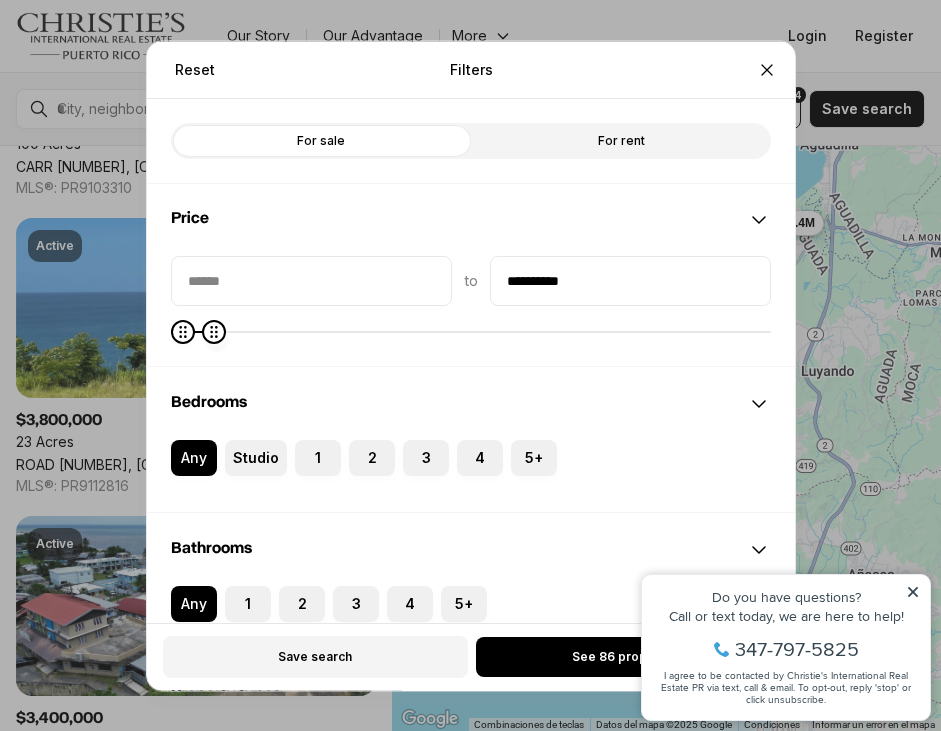 click at bounding box center (213, 331) 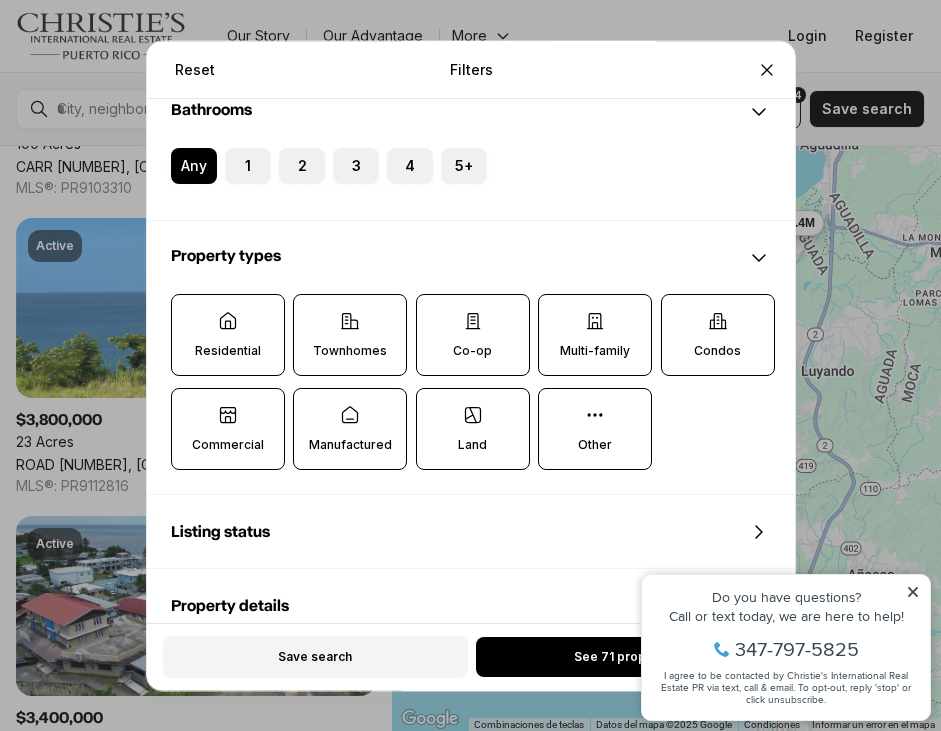 scroll, scrollTop: 465, scrollLeft: 0, axis: vertical 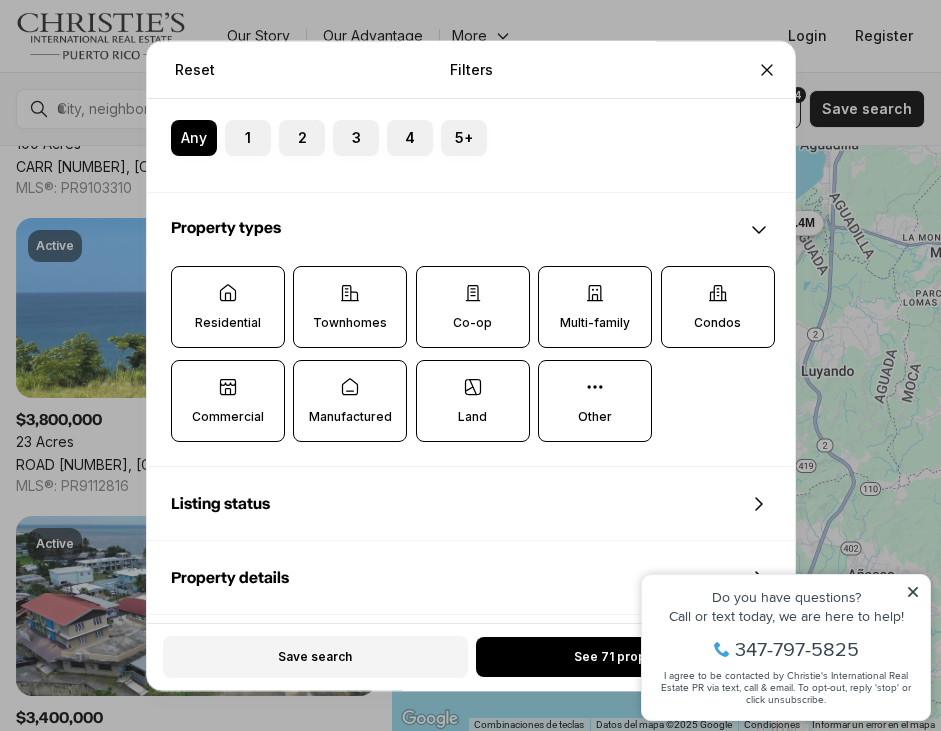 click on "Multi-family" at bounding box center (595, 307) 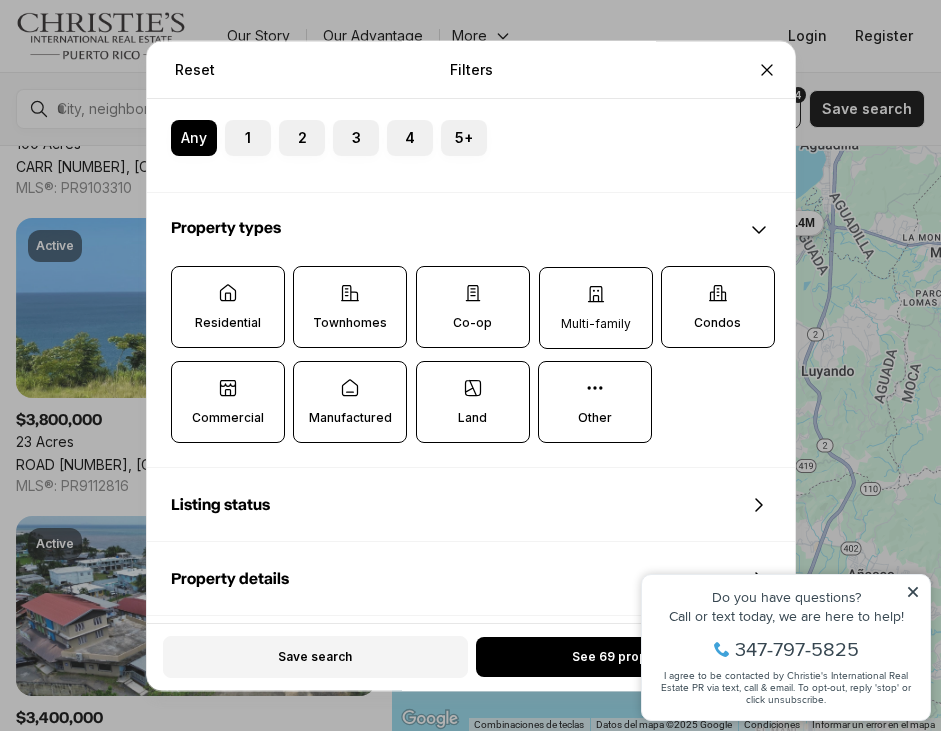 click on "Multi-family" at bounding box center (595, 324) 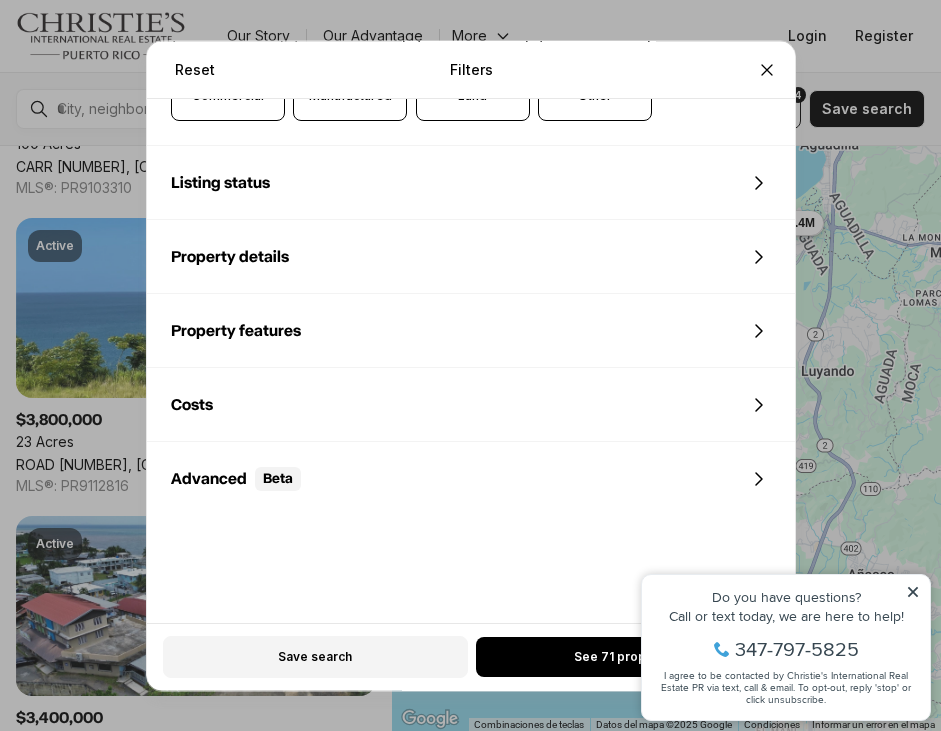 scroll, scrollTop: 804, scrollLeft: 0, axis: vertical 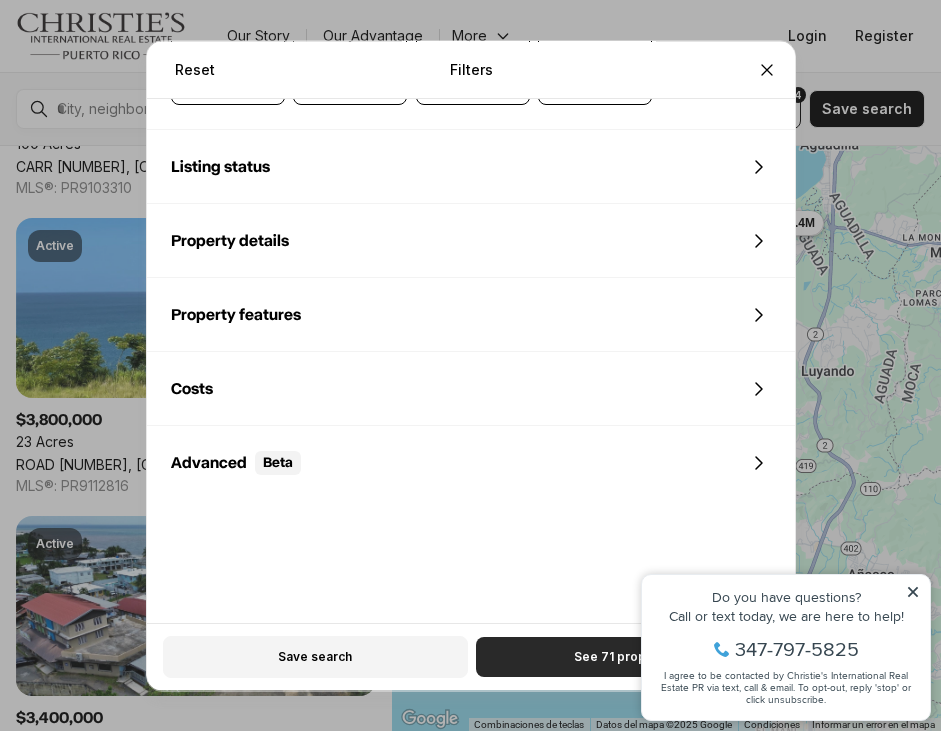 click on "See 71 properties" at bounding box center (626, 657) 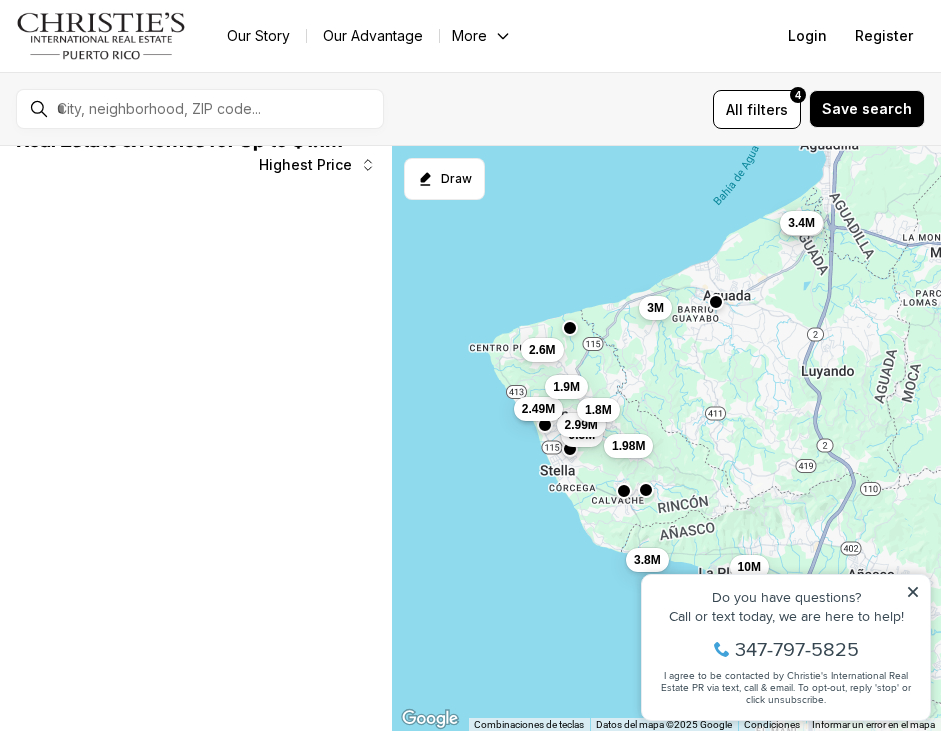 scroll, scrollTop: 0, scrollLeft: 0, axis: both 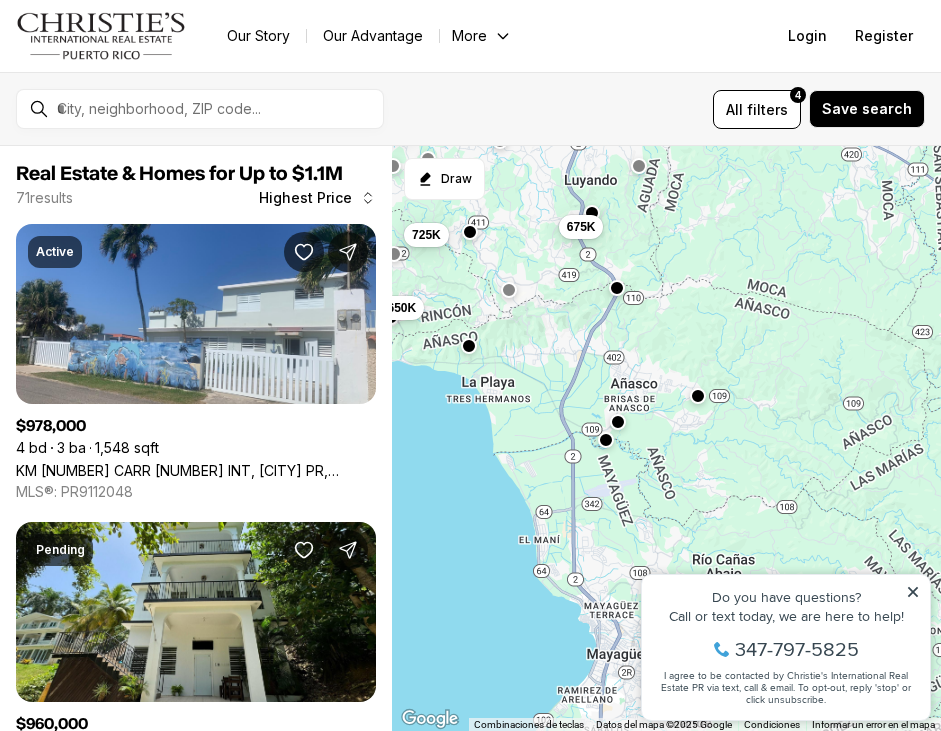 drag, startPoint x: 897, startPoint y: 492, endPoint x: 657, endPoint y: 301, distance: 306.72626 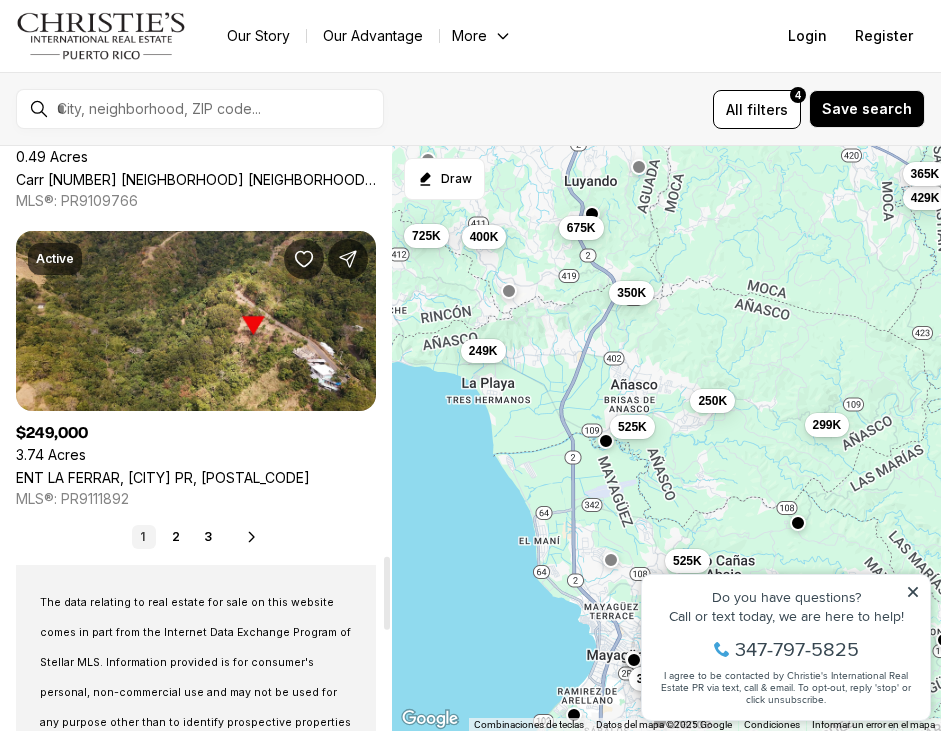 scroll, scrollTop: 3282, scrollLeft: 0, axis: vertical 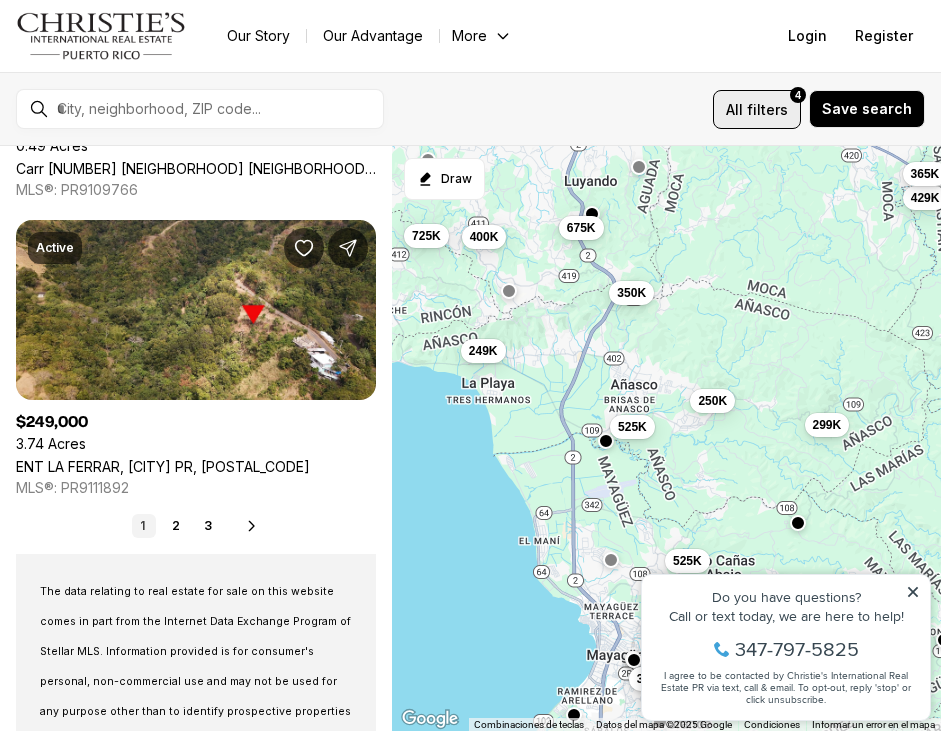 click on "All filters 4" at bounding box center (757, 109) 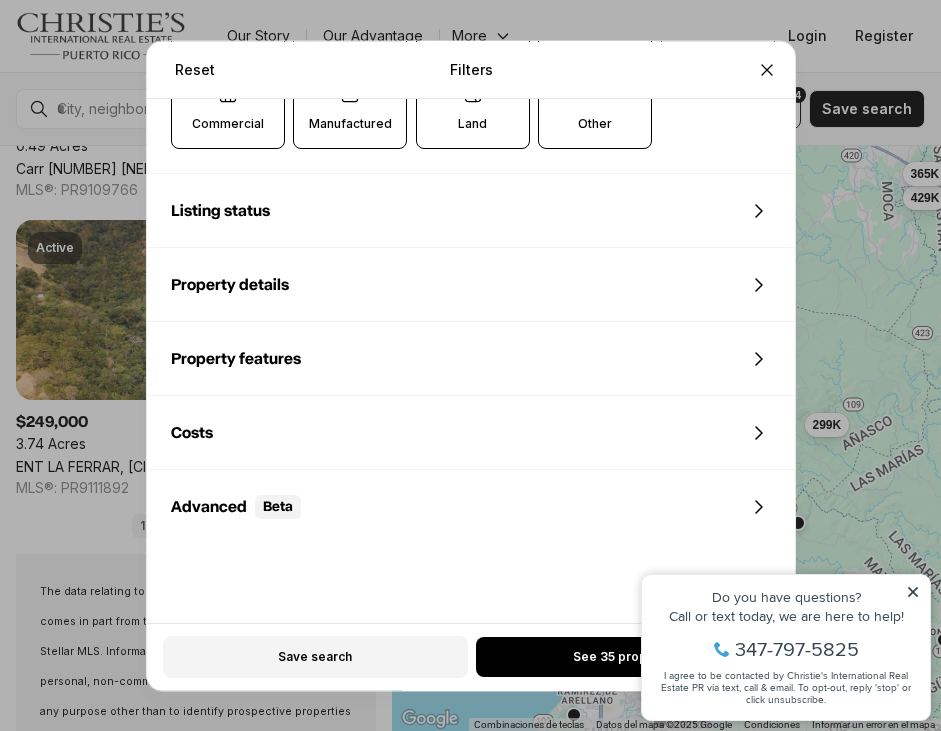 scroll, scrollTop: 756, scrollLeft: 0, axis: vertical 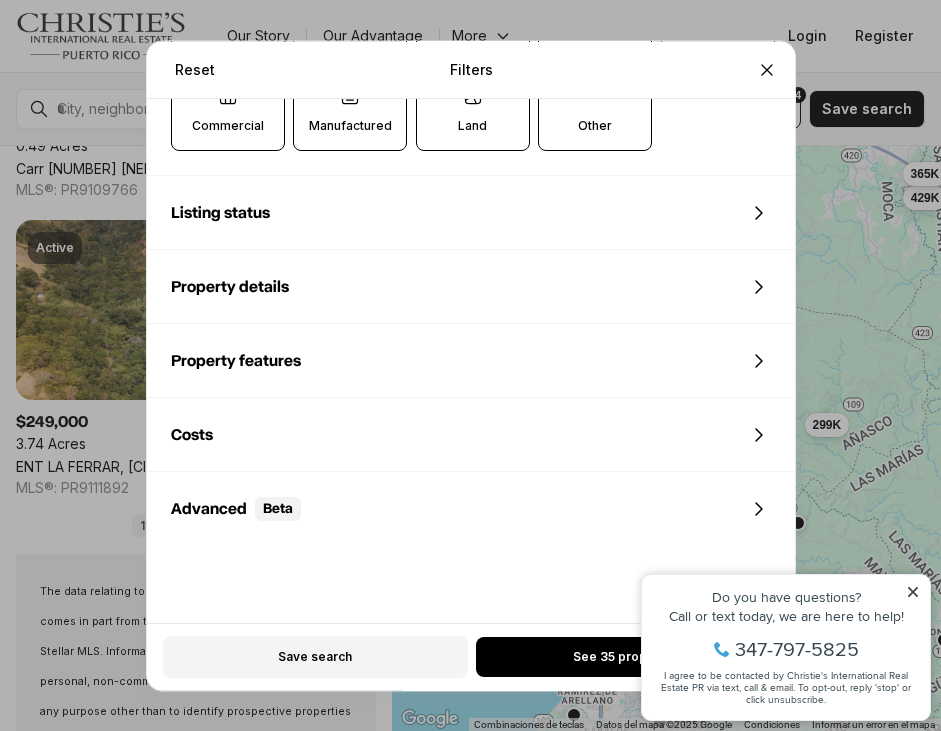 click on "Property features" at bounding box center (471, 361) 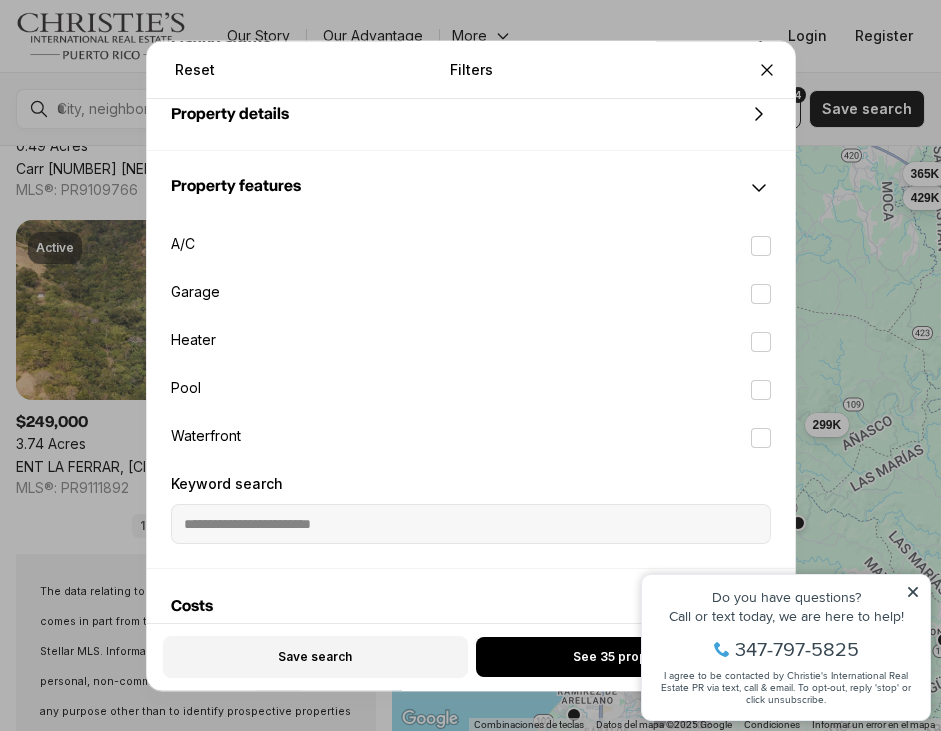 scroll, scrollTop: 985, scrollLeft: 0, axis: vertical 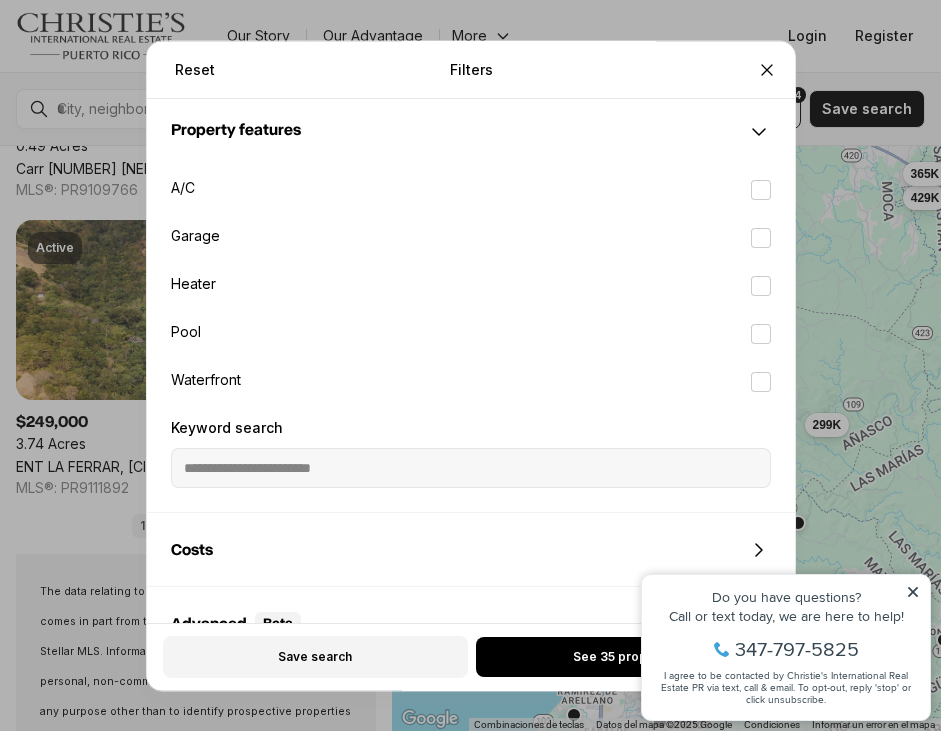 click on "Property features" at bounding box center (236, 130) 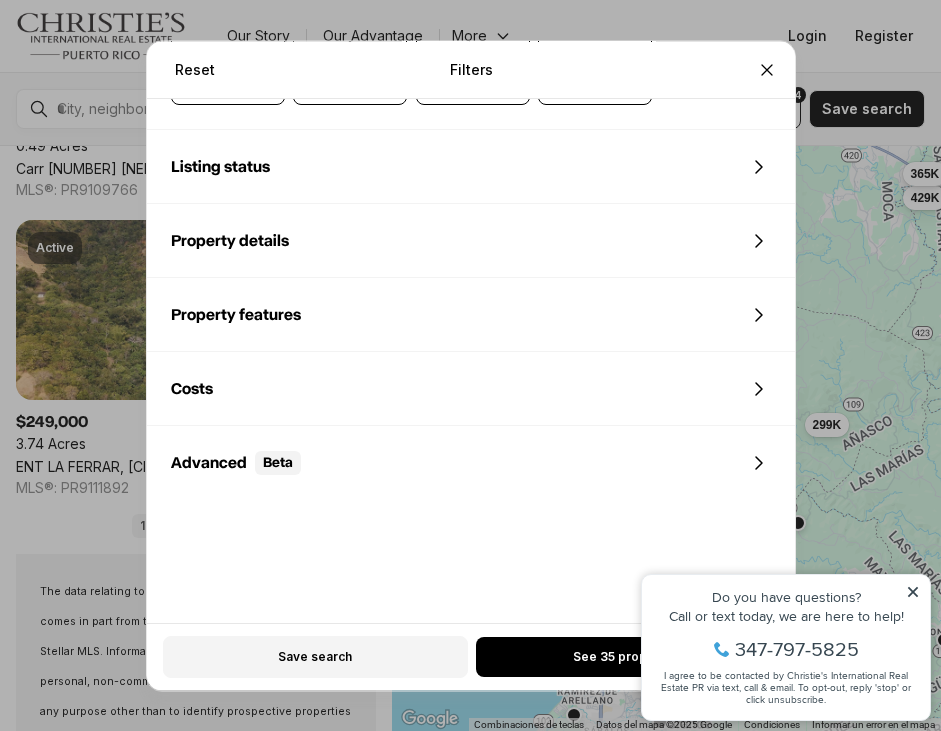 scroll, scrollTop: 804, scrollLeft: 0, axis: vertical 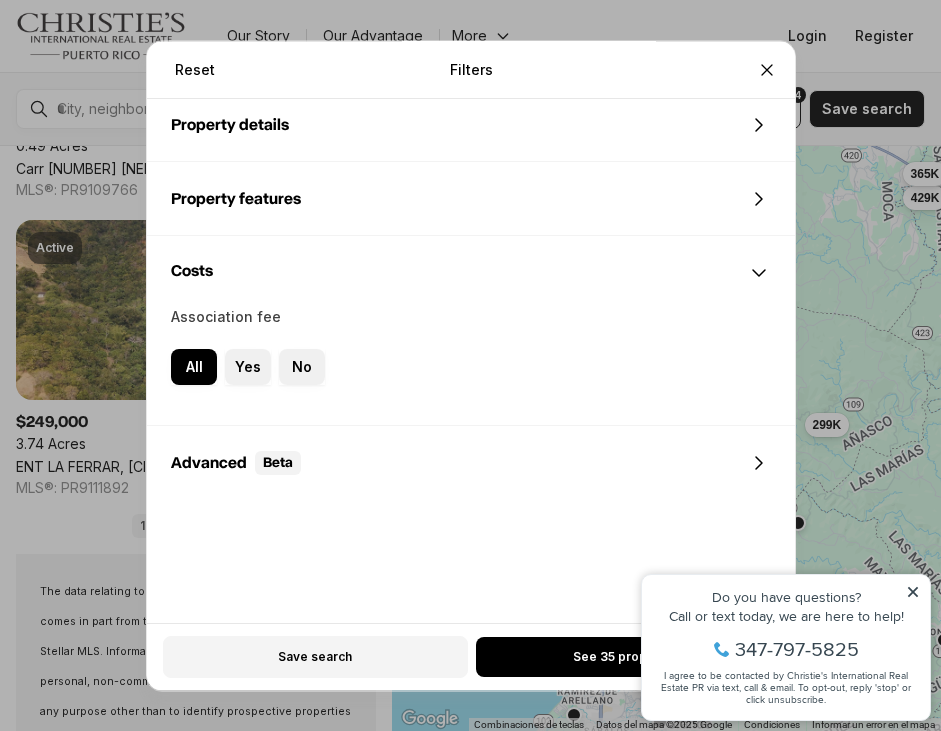 click on "Costs" at bounding box center [471, 273] 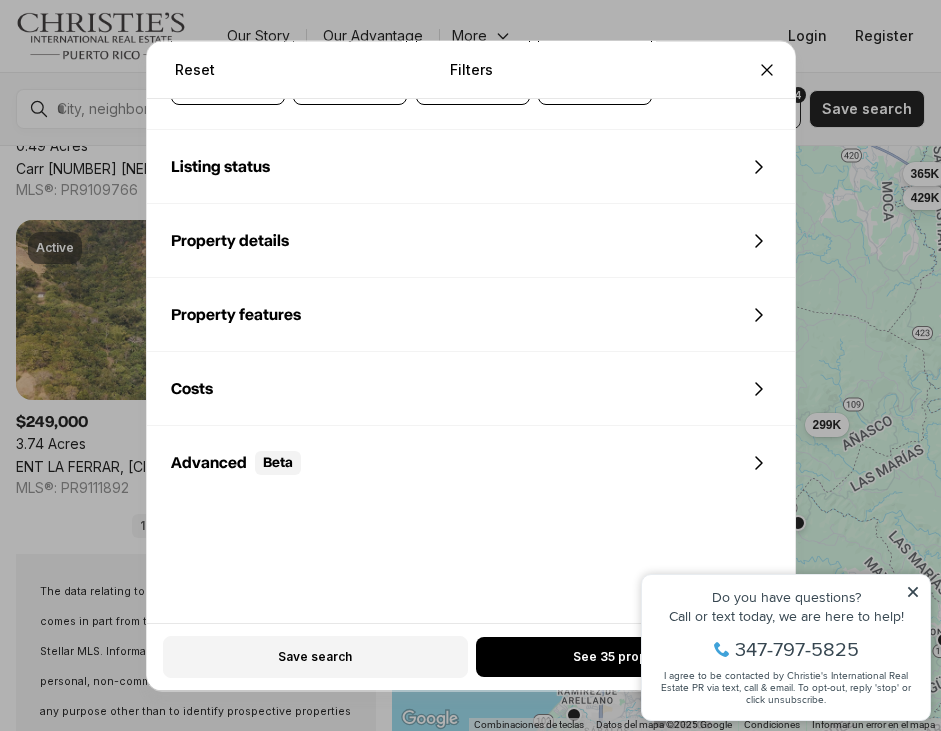 scroll, scrollTop: 804, scrollLeft: 0, axis: vertical 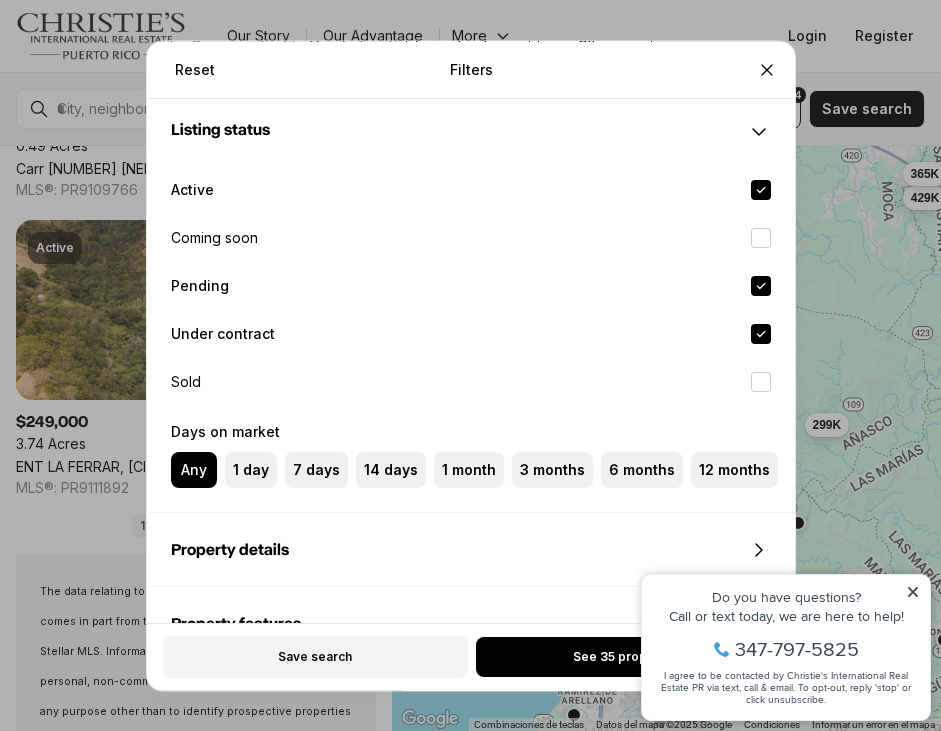 click on "Under contract" at bounding box center [761, 334] 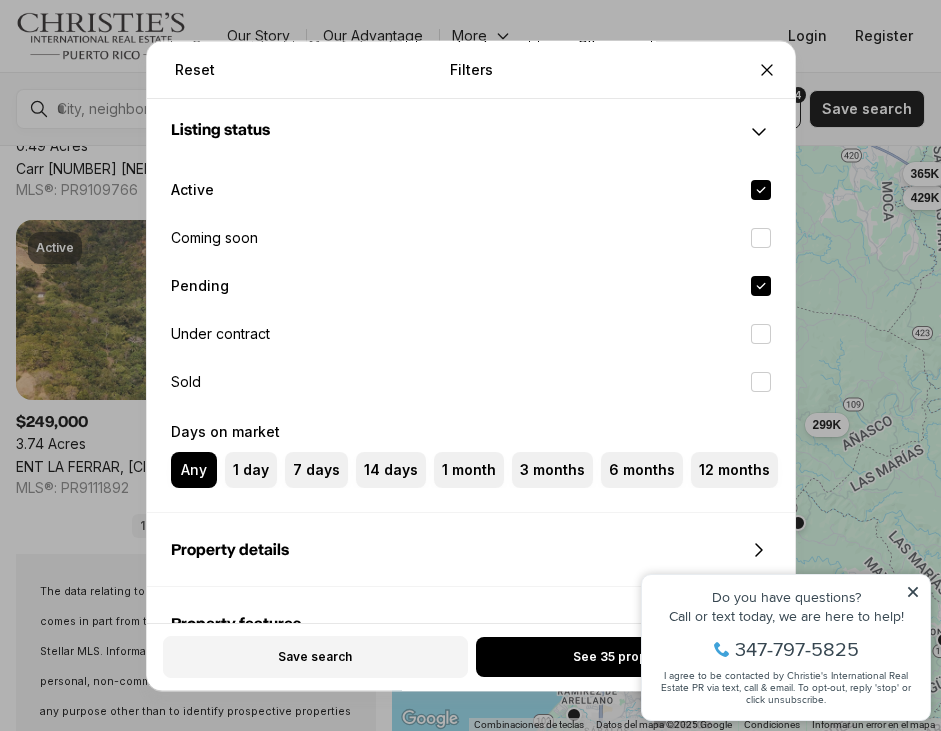 click on "Pending" at bounding box center (761, 286) 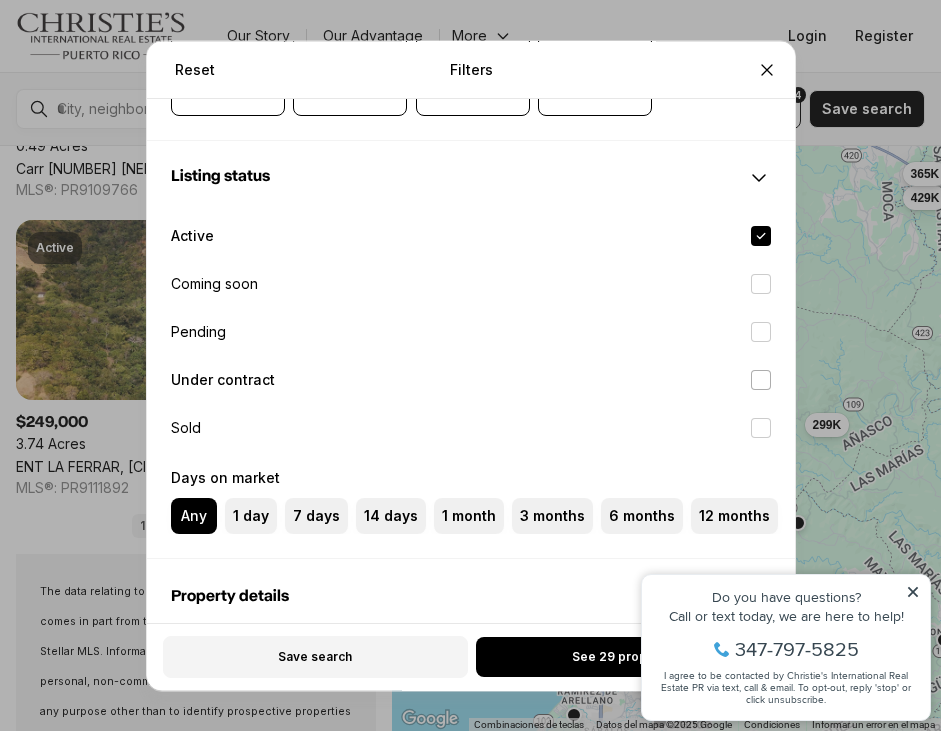 scroll, scrollTop: 793, scrollLeft: 0, axis: vertical 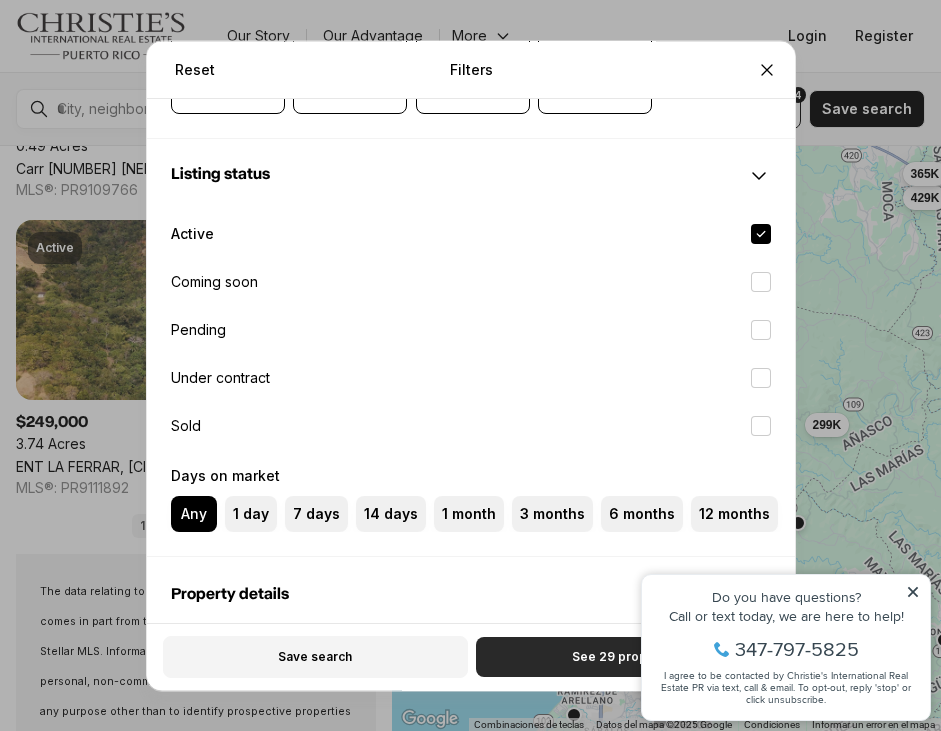 click on "See 29 properties" at bounding box center (626, 657) 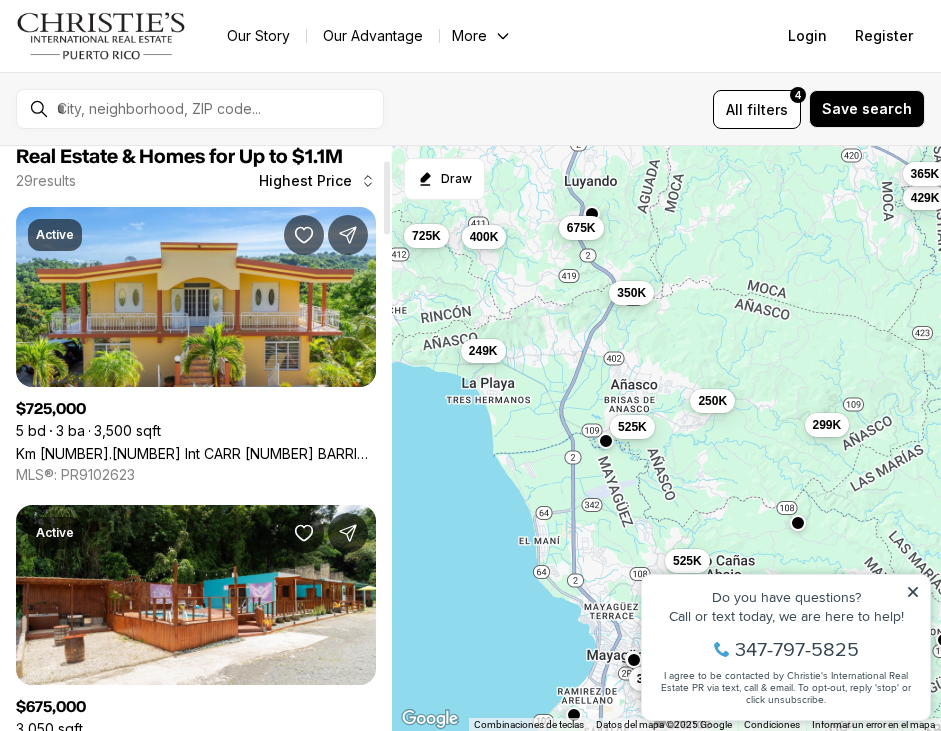 scroll, scrollTop: 0, scrollLeft: 0, axis: both 